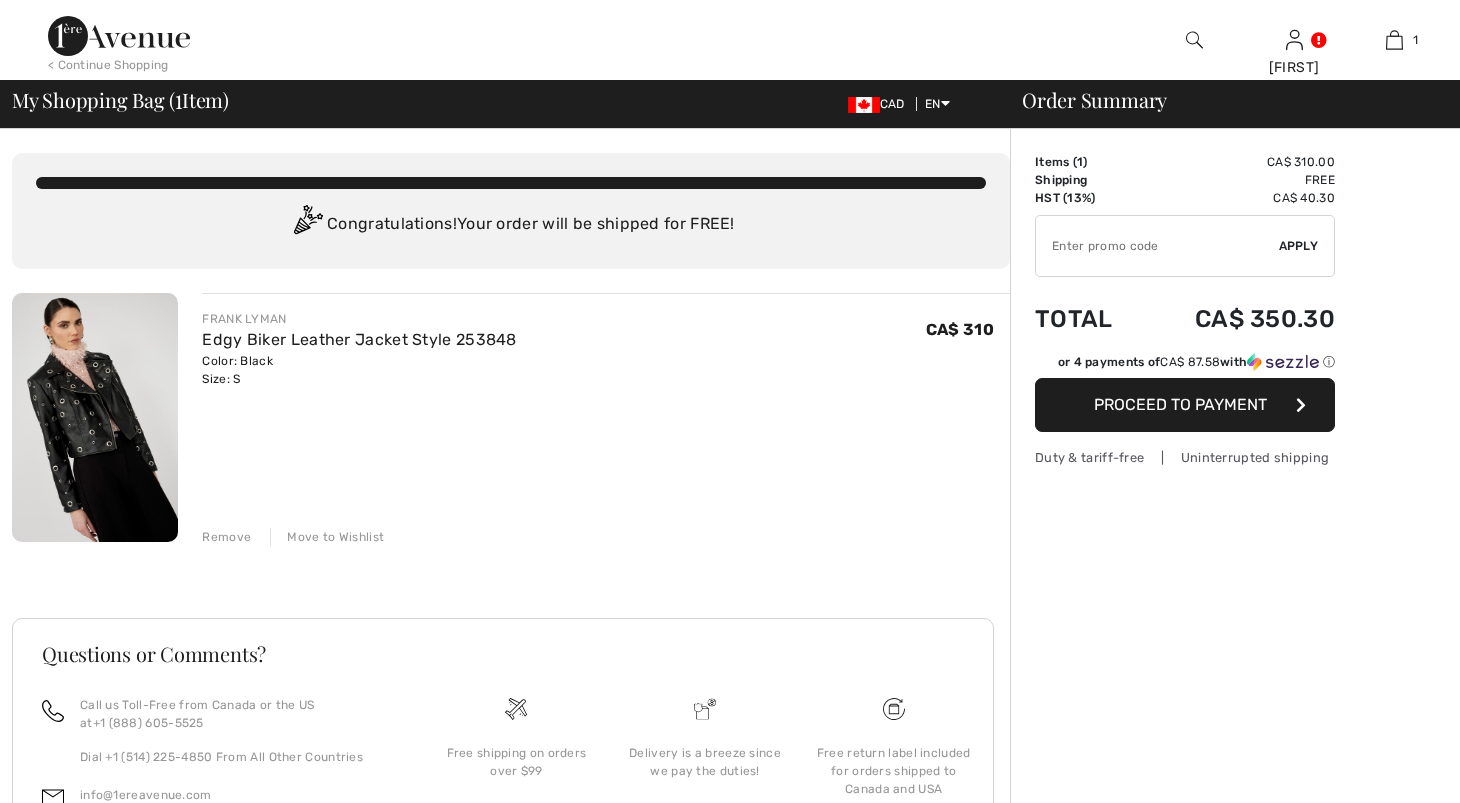 scroll, scrollTop: 0, scrollLeft: 0, axis: both 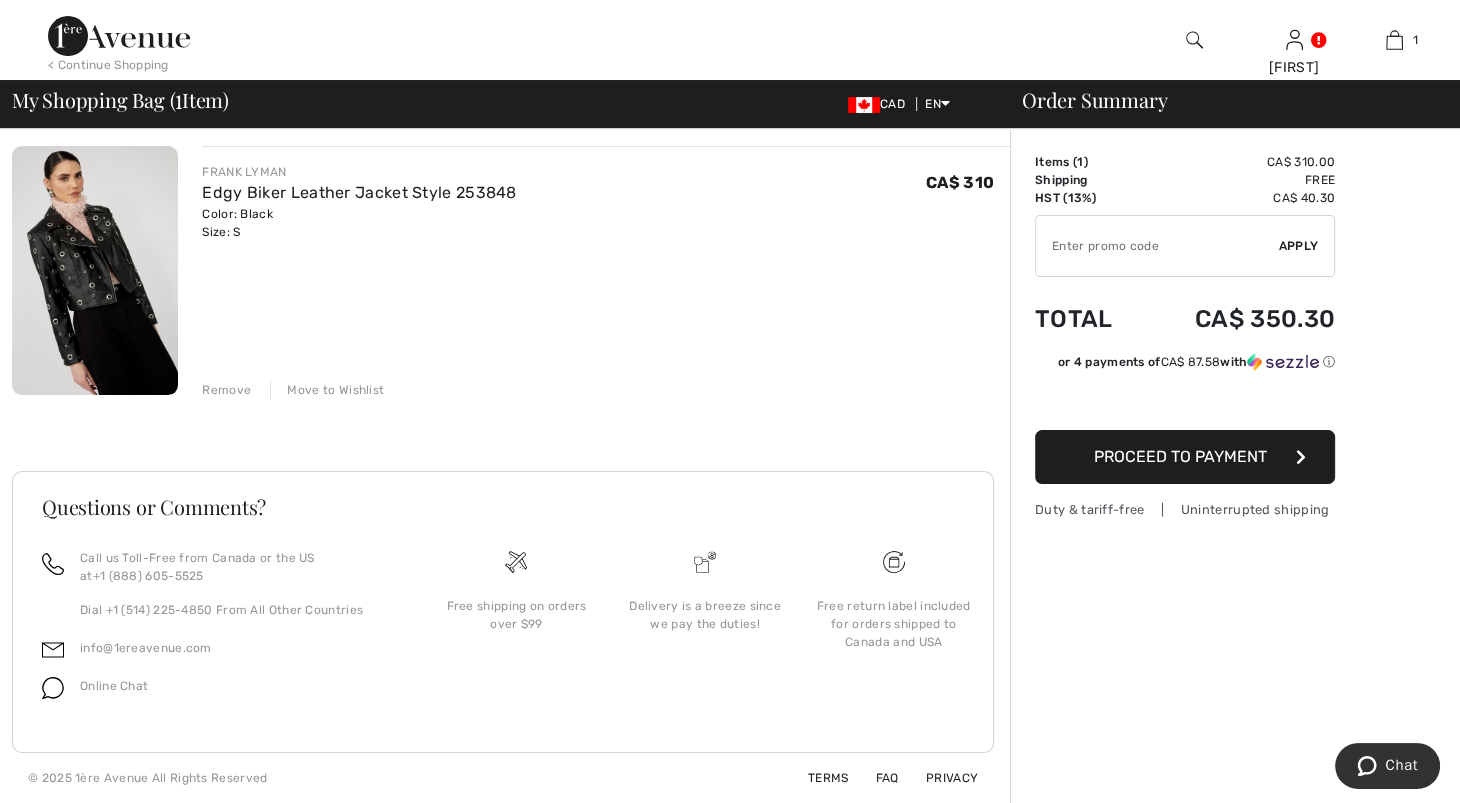 click on "Proceed to Payment" at bounding box center [1180, 456] 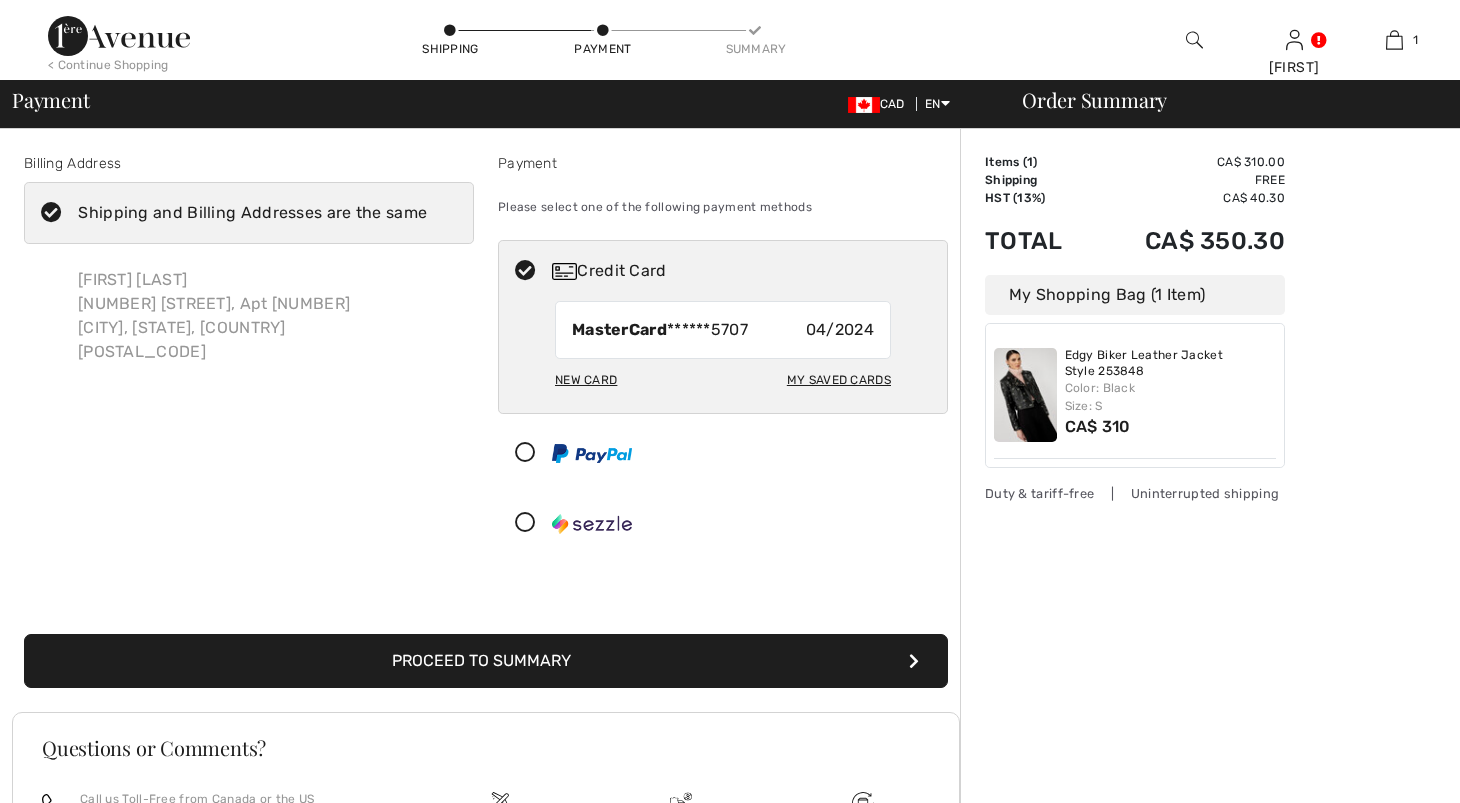 scroll, scrollTop: 0, scrollLeft: 0, axis: both 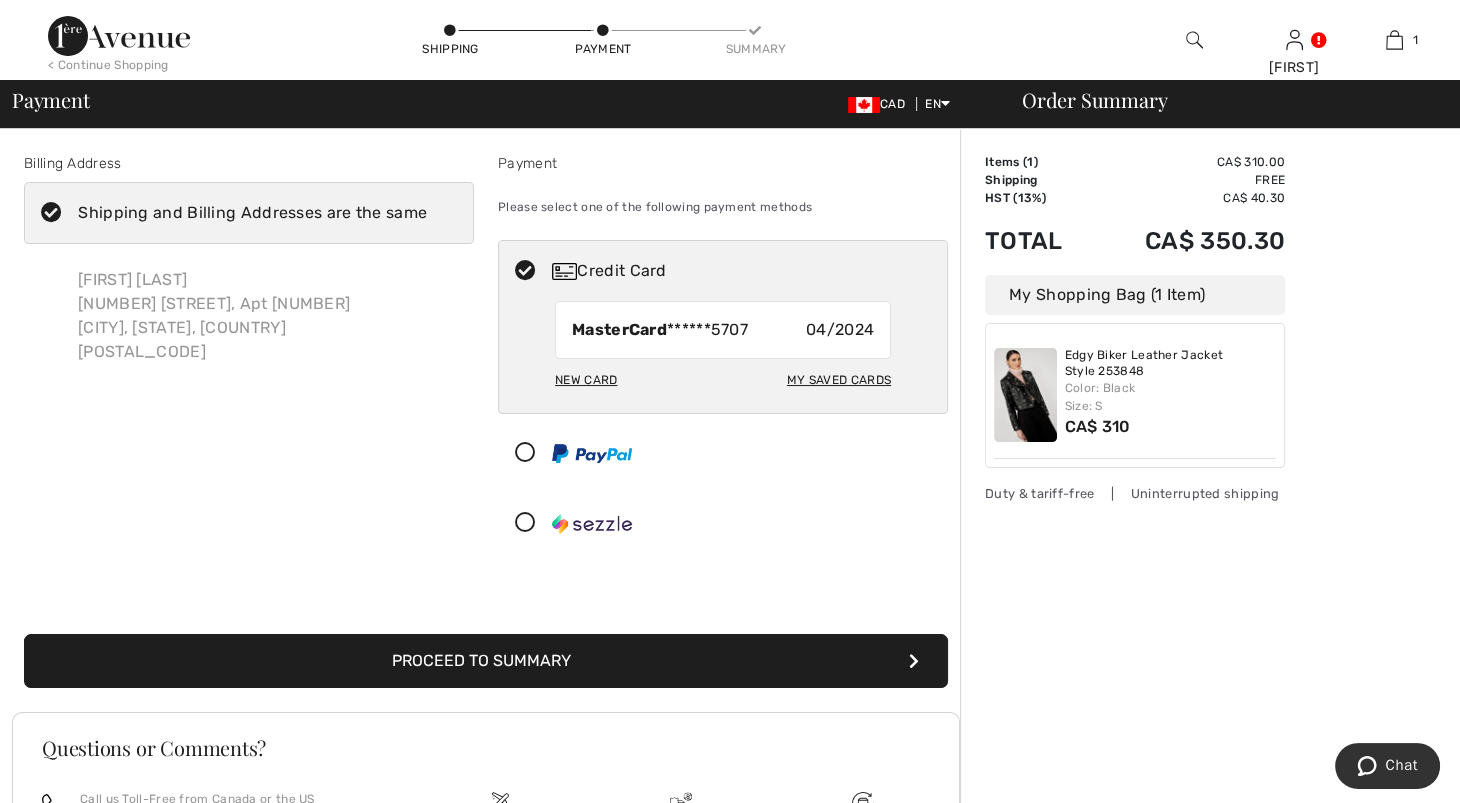 click on "My Saved Cards" at bounding box center [839, 380] 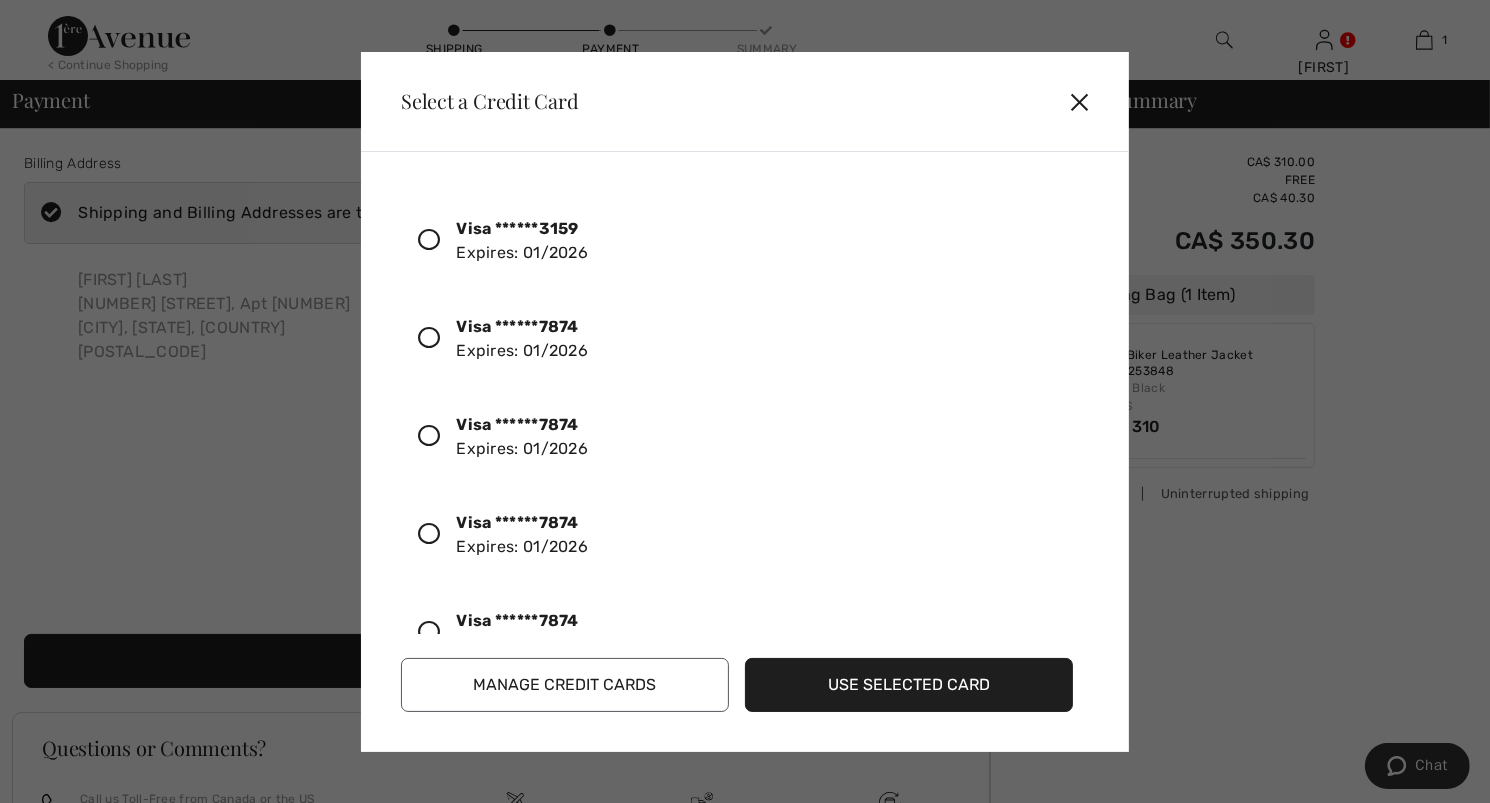click on "Select a Credit Card ✕" at bounding box center [745, 102] 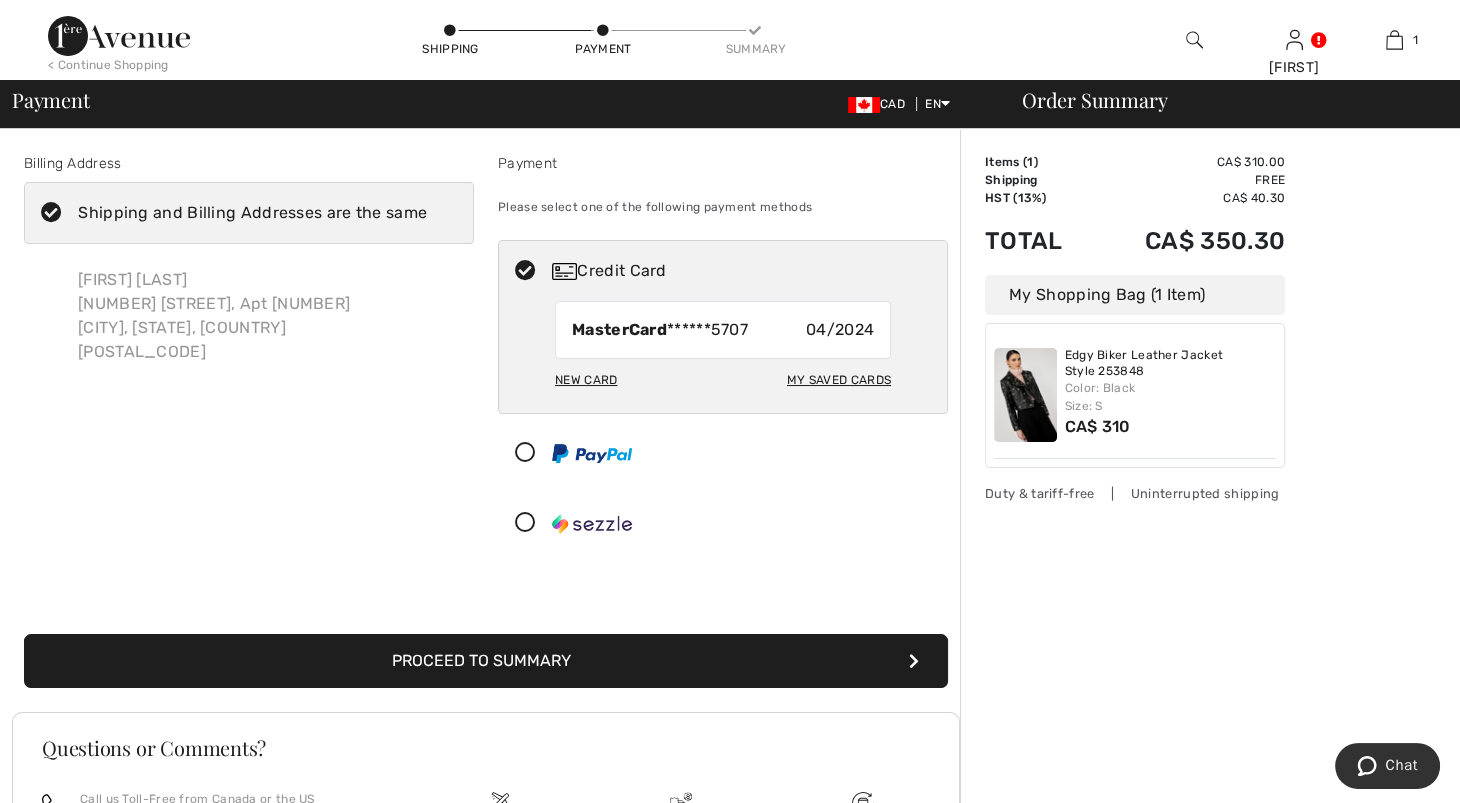 drag, startPoint x: 625, startPoint y: 431, endPoint x: 611, endPoint y: 426, distance: 14.866069 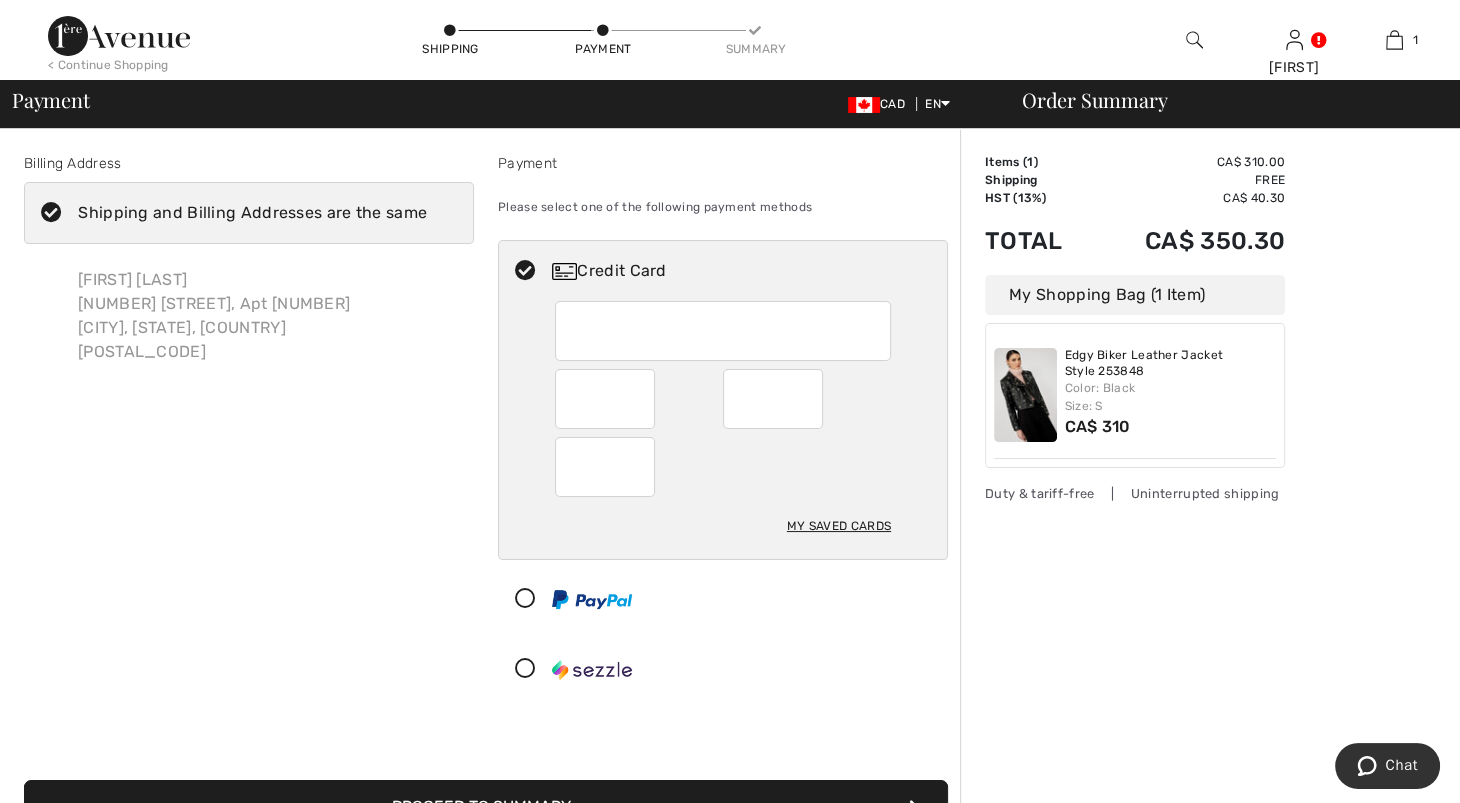 drag, startPoint x: 1457, startPoint y: 367, endPoint x: 1478, endPoint y: 393, distance: 33.42155 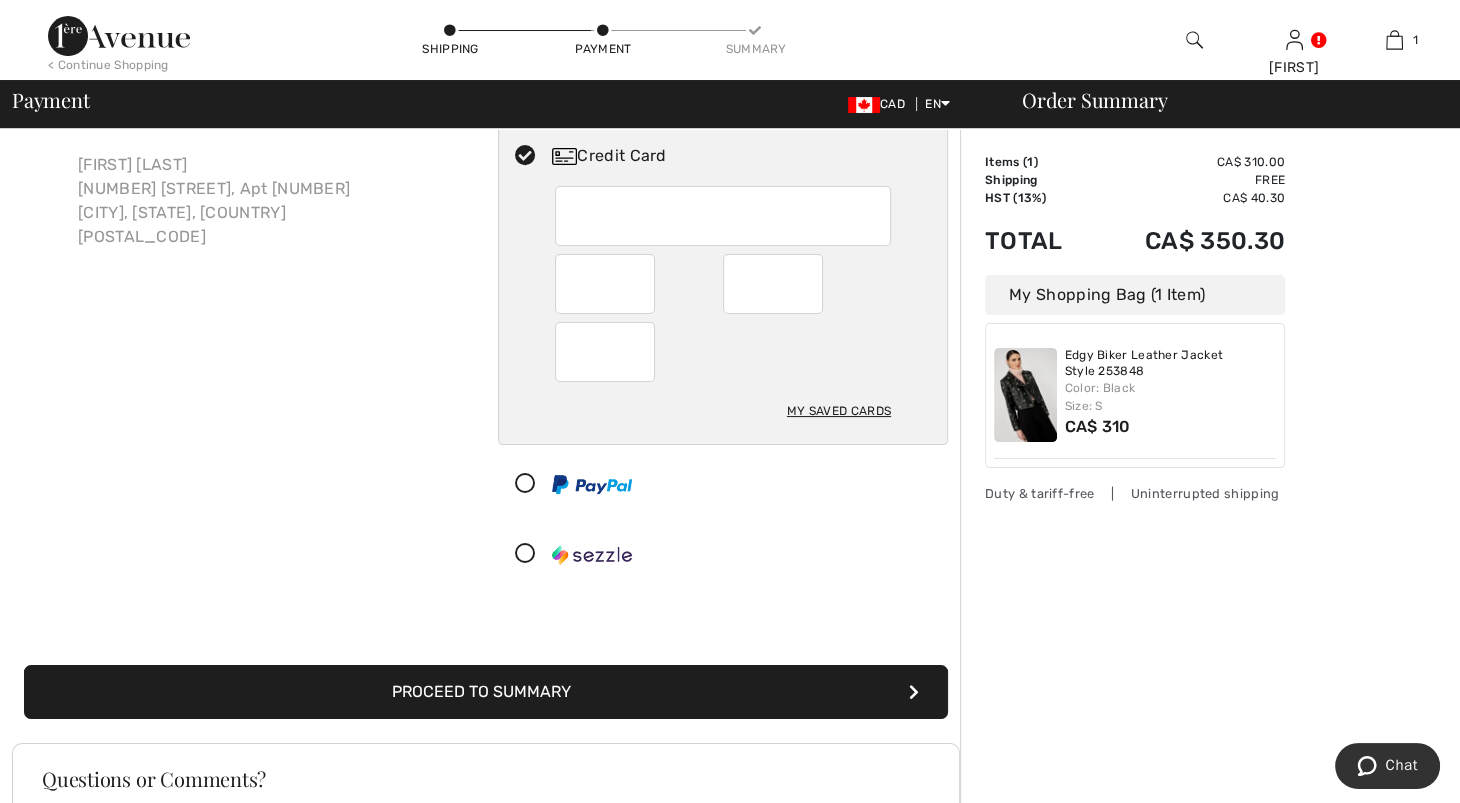 scroll, scrollTop: 0, scrollLeft: 0, axis: both 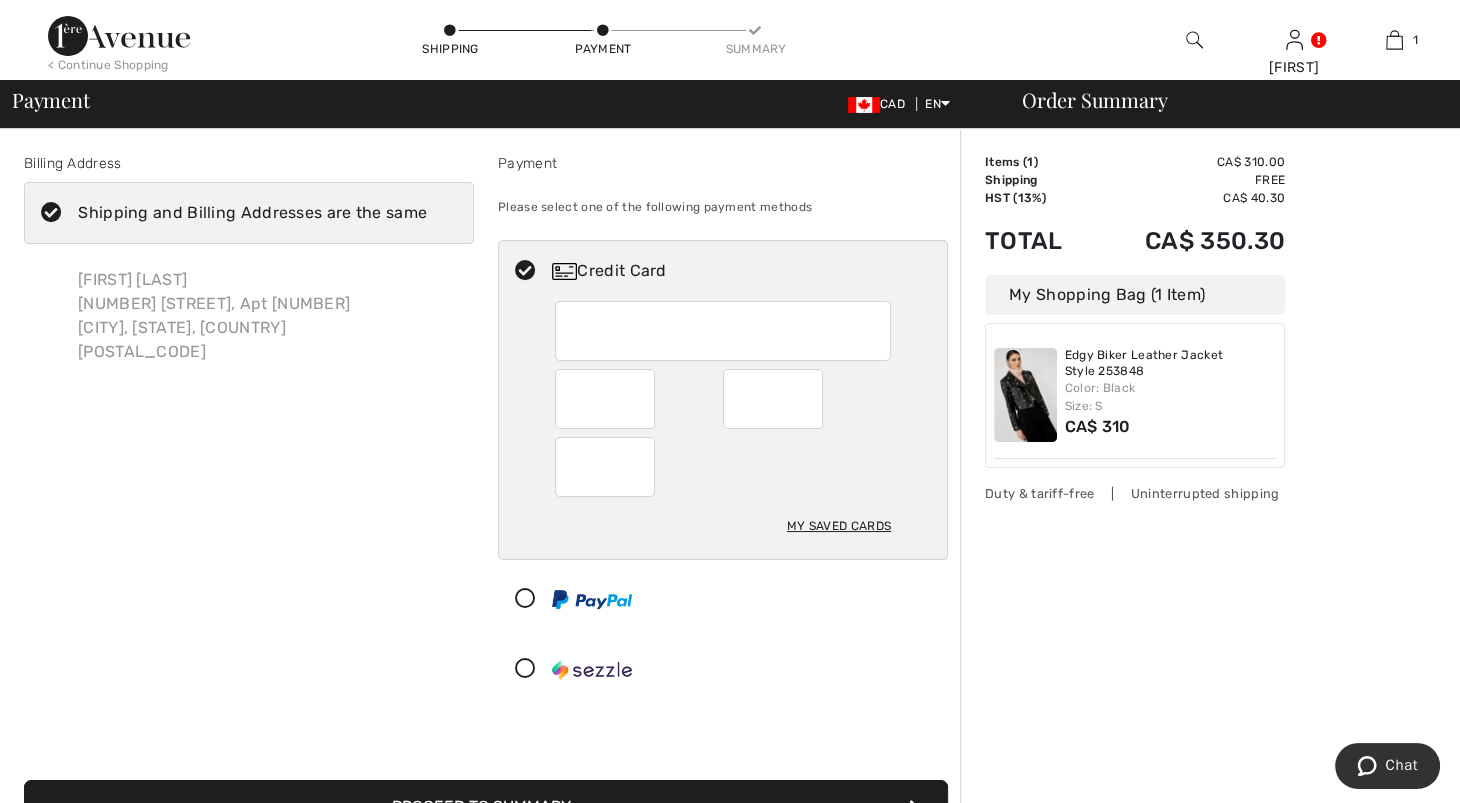 drag, startPoint x: 1478, startPoint y: 393, endPoint x: 315, endPoint y: 501, distance: 1168.0039 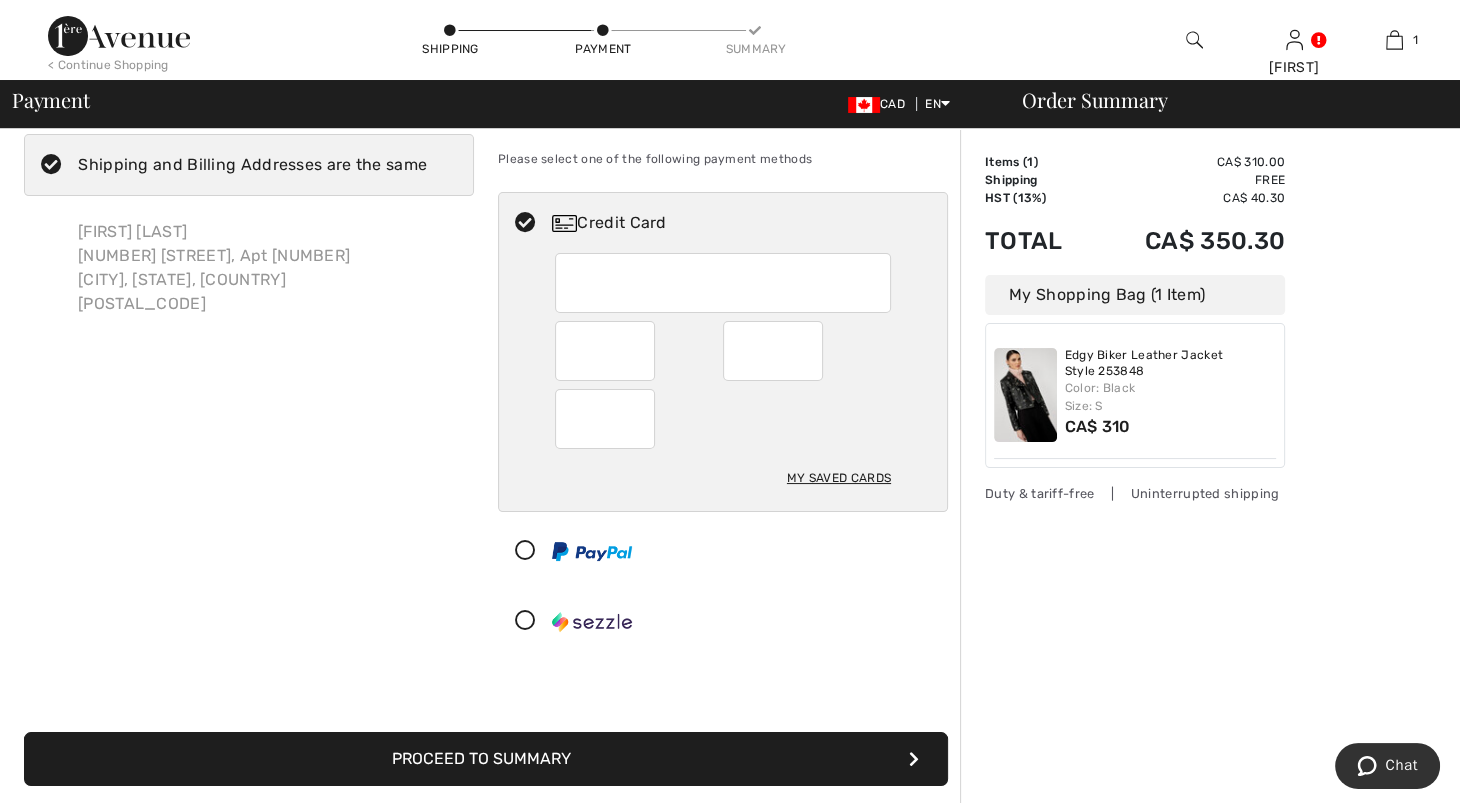 scroll, scrollTop: 0, scrollLeft: 0, axis: both 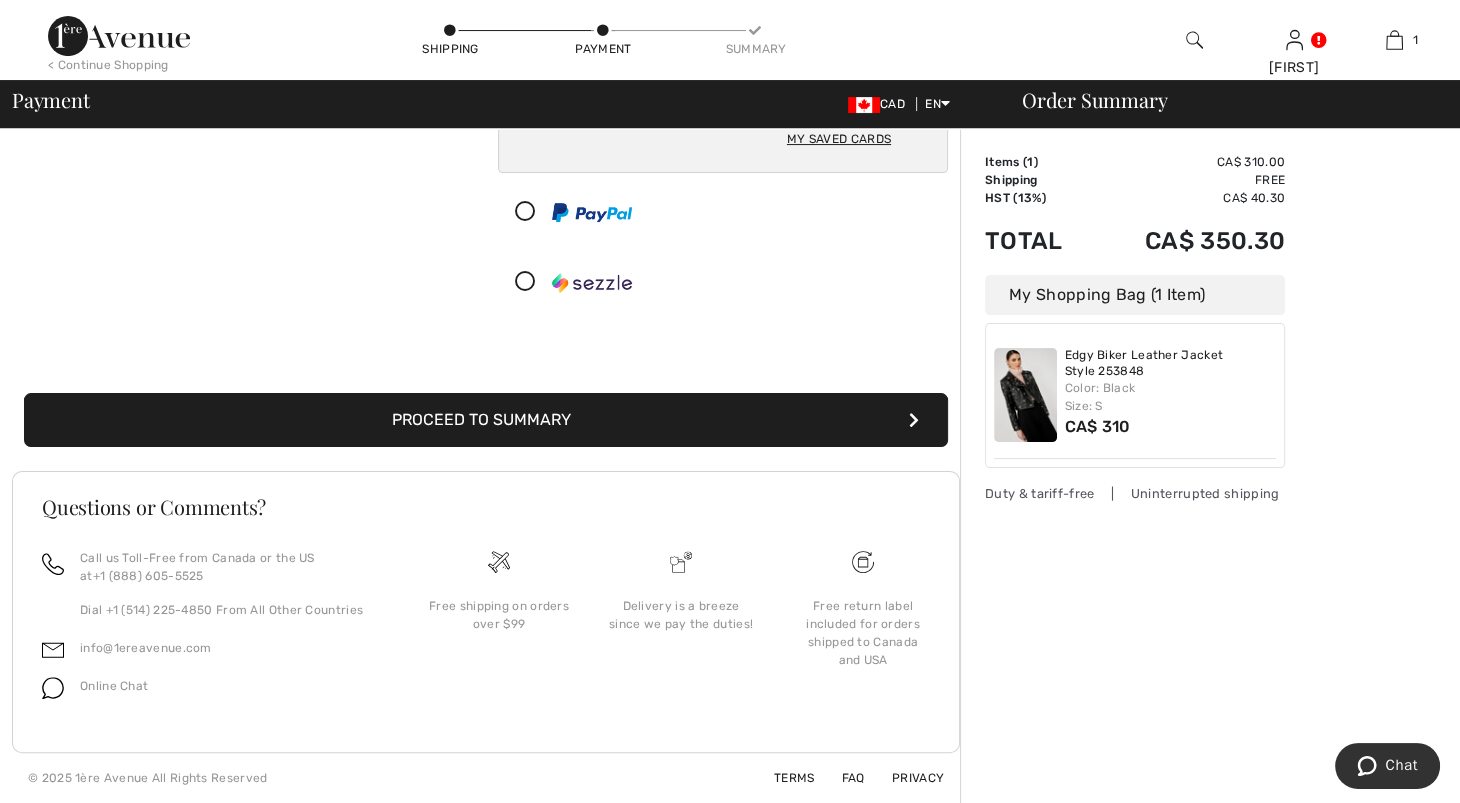 click on "Proceed to Summary" at bounding box center [486, 420] 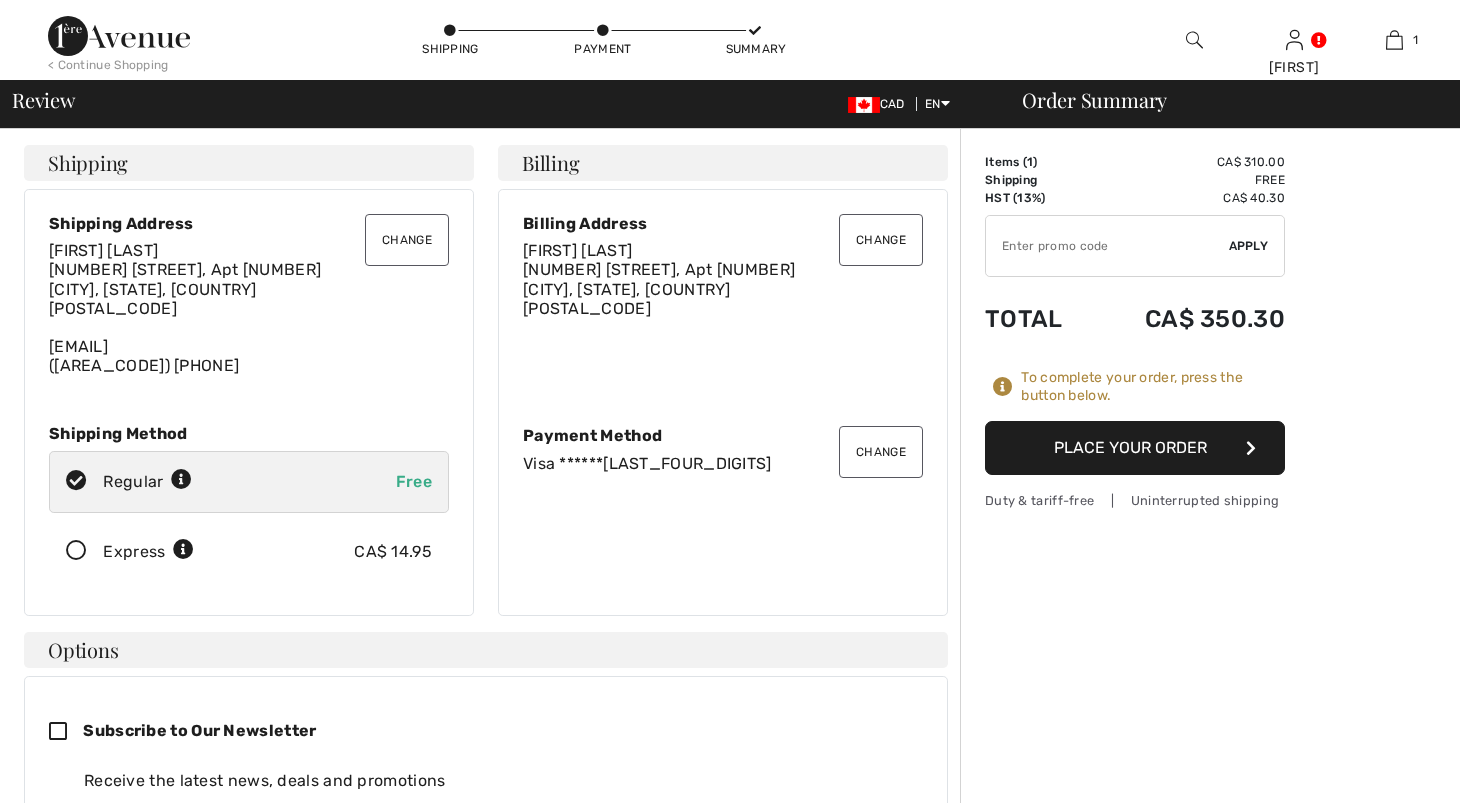 scroll, scrollTop: 0, scrollLeft: 0, axis: both 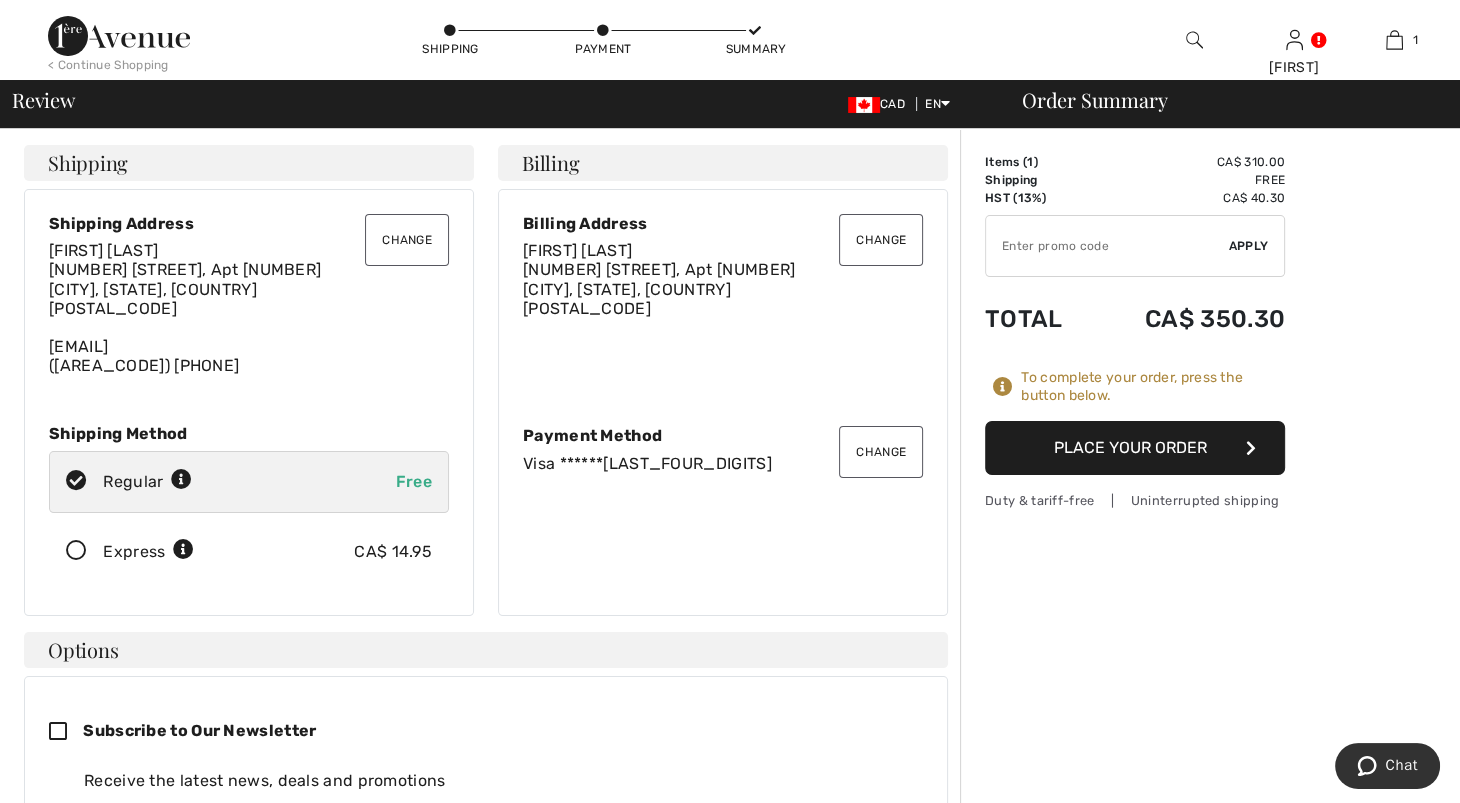 click on "Place Your Order" at bounding box center [1135, 448] 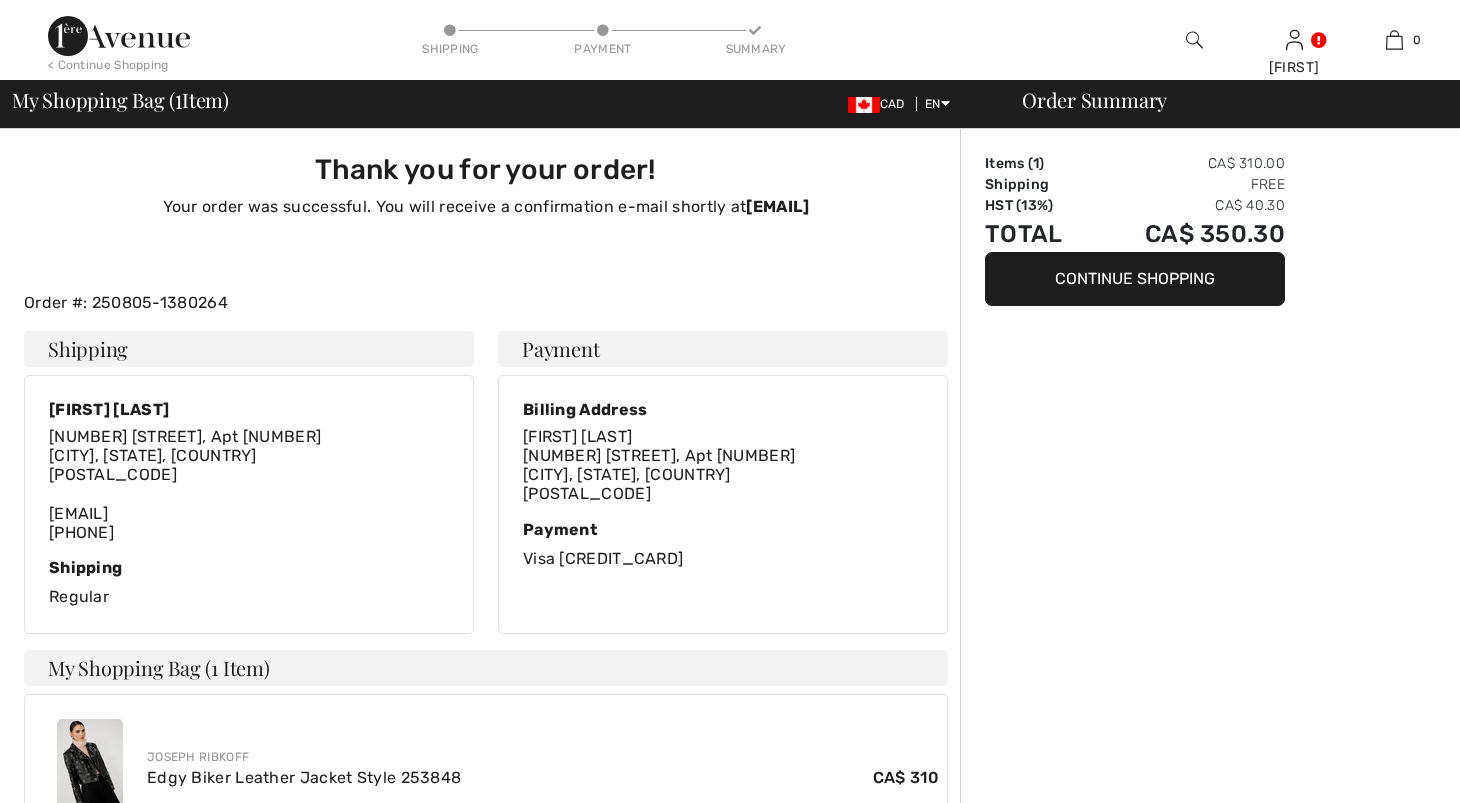 scroll, scrollTop: 0, scrollLeft: 0, axis: both 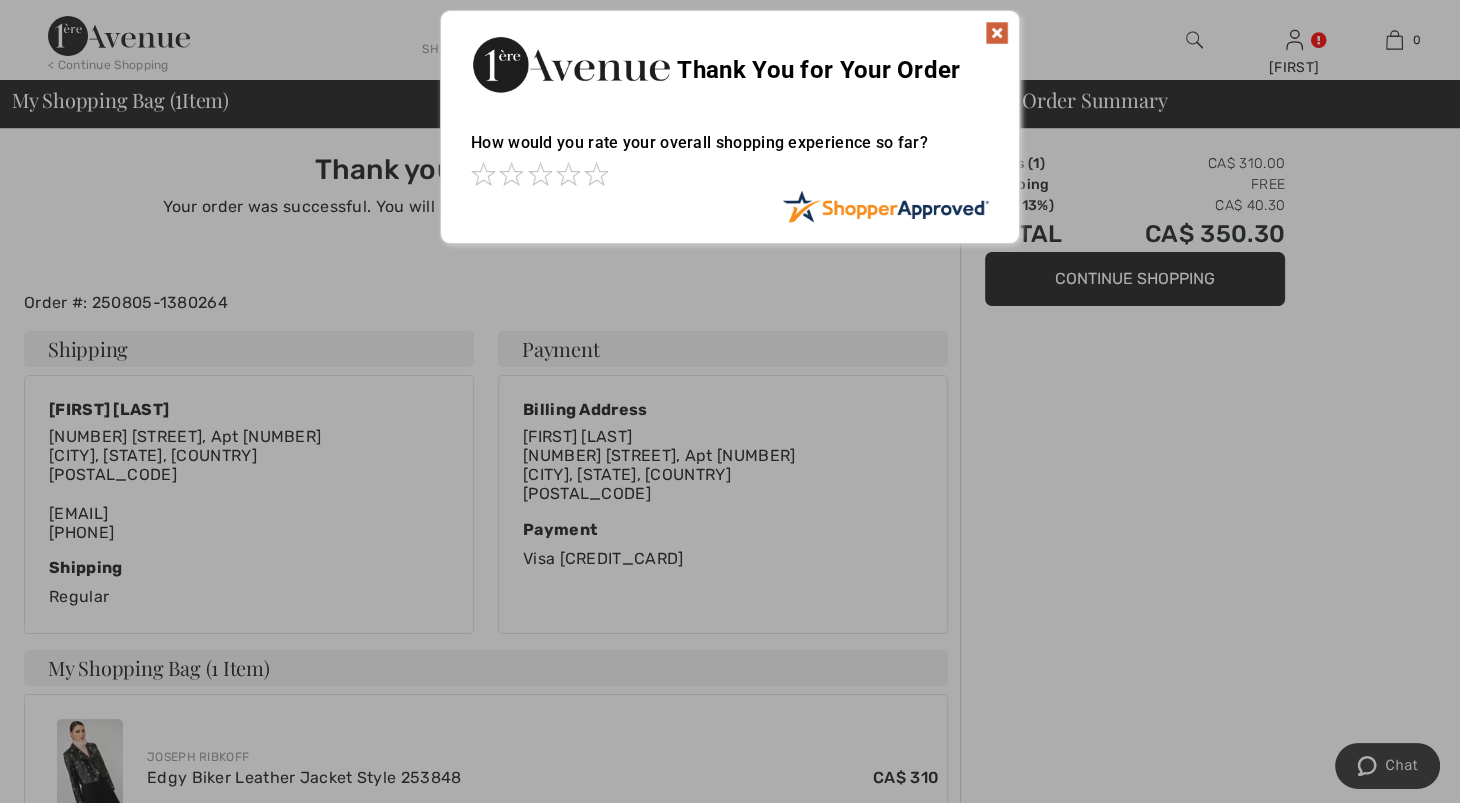click at bounding box center (997, 33) 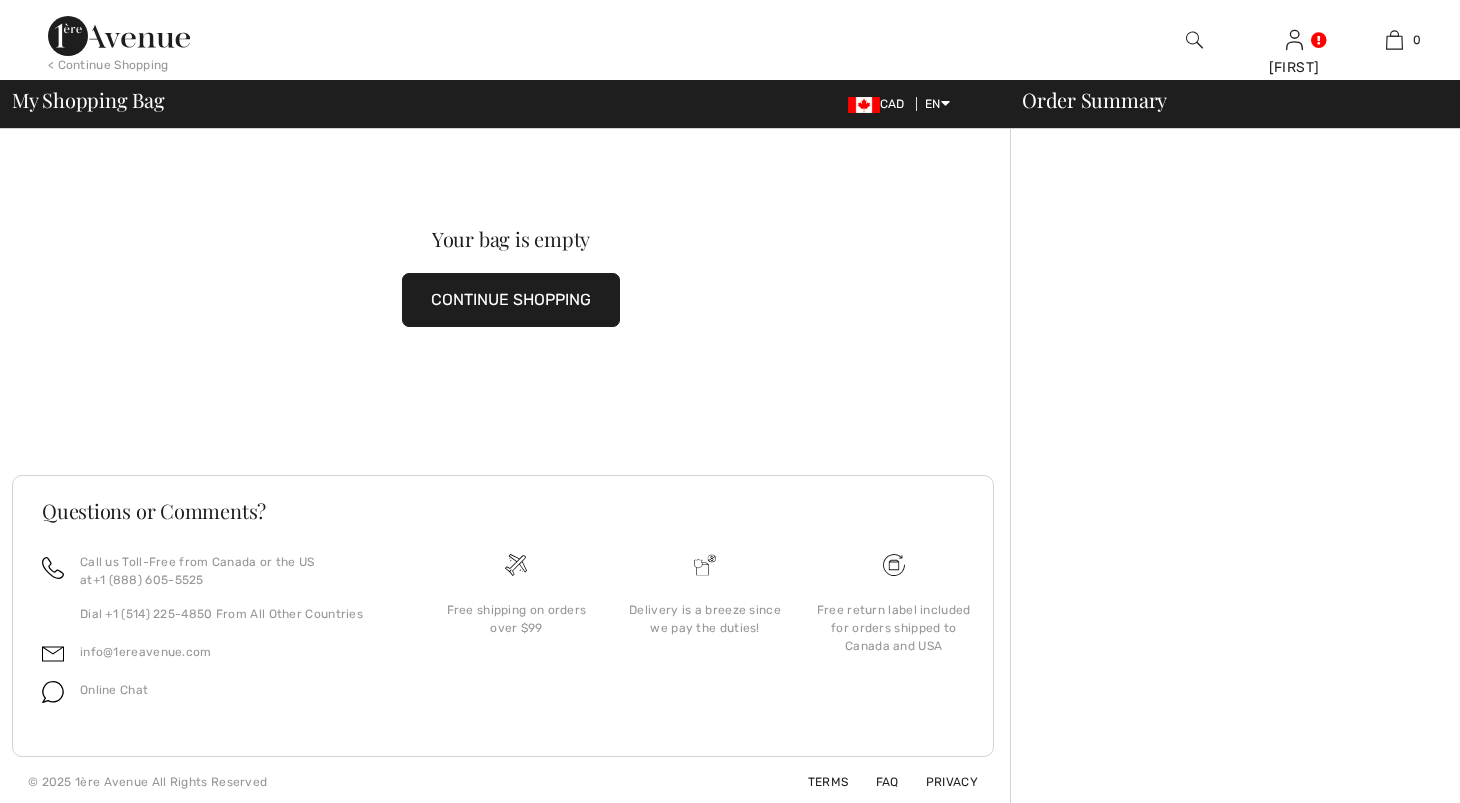 scroll, scrollTop: 0, scrollLeft: 0, axis: both 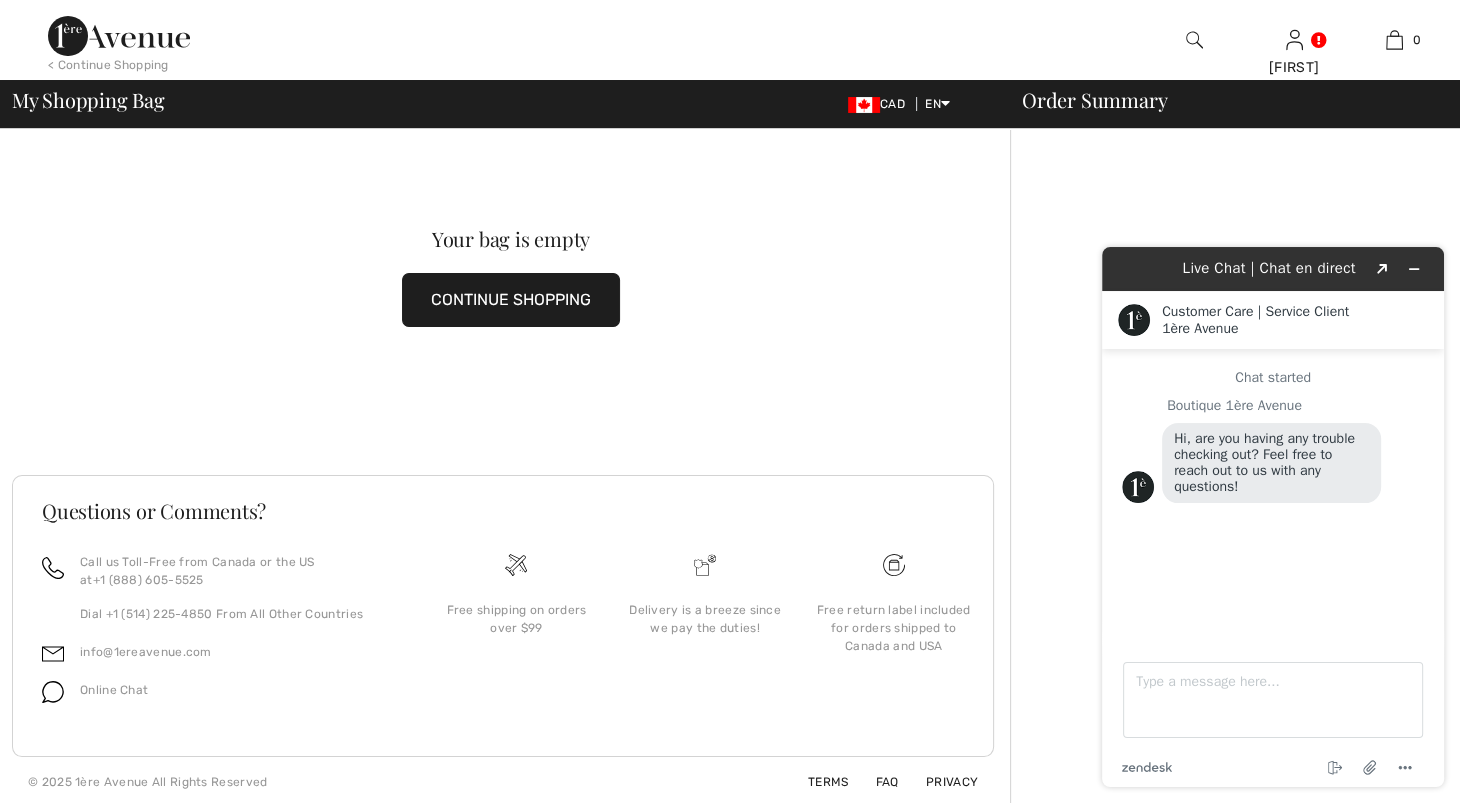 click on "CONTINUE SHOPPING" at bounding box center (511, 300) 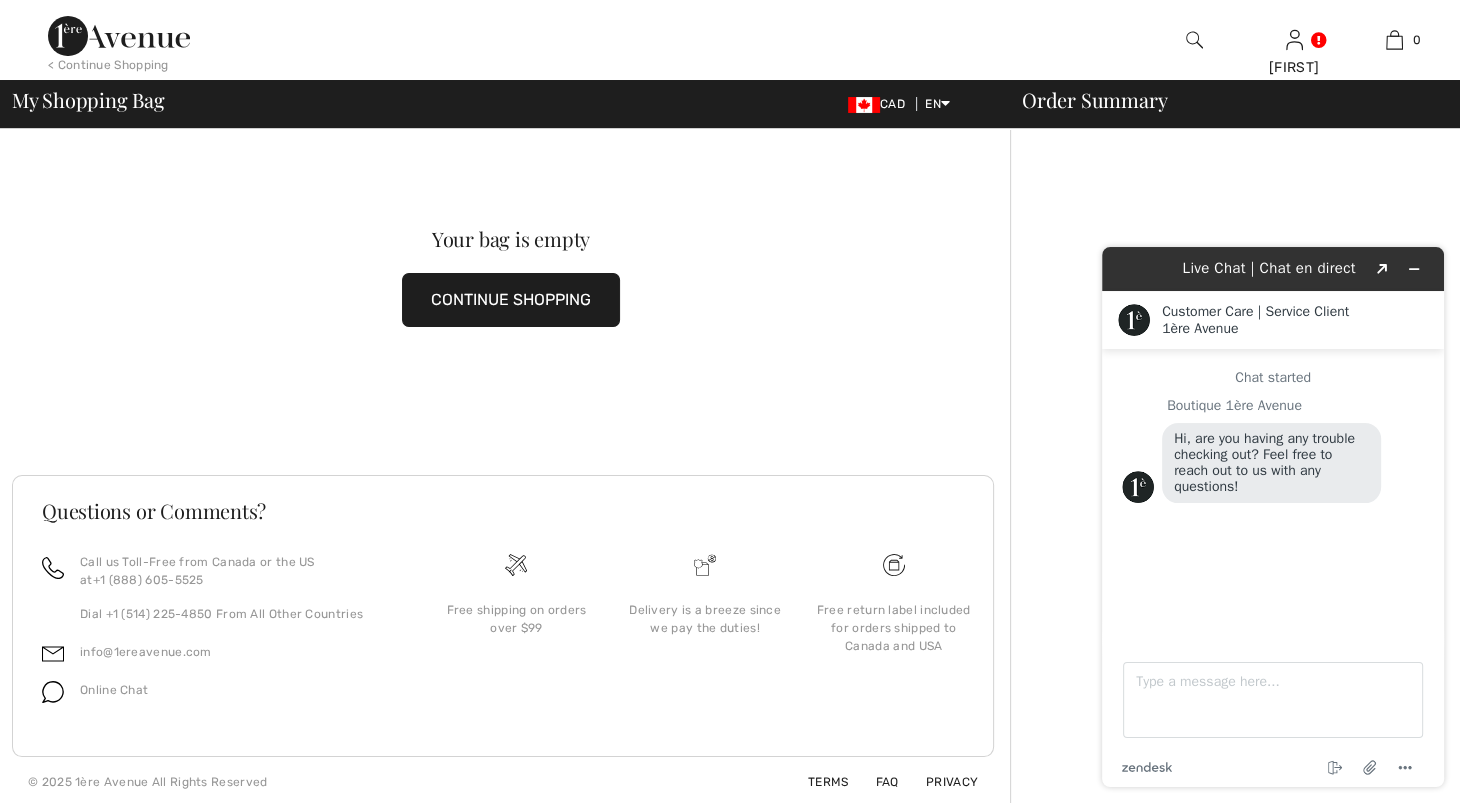 click on "CONTINUE SHOPPING" at bounding box center (511, 300) 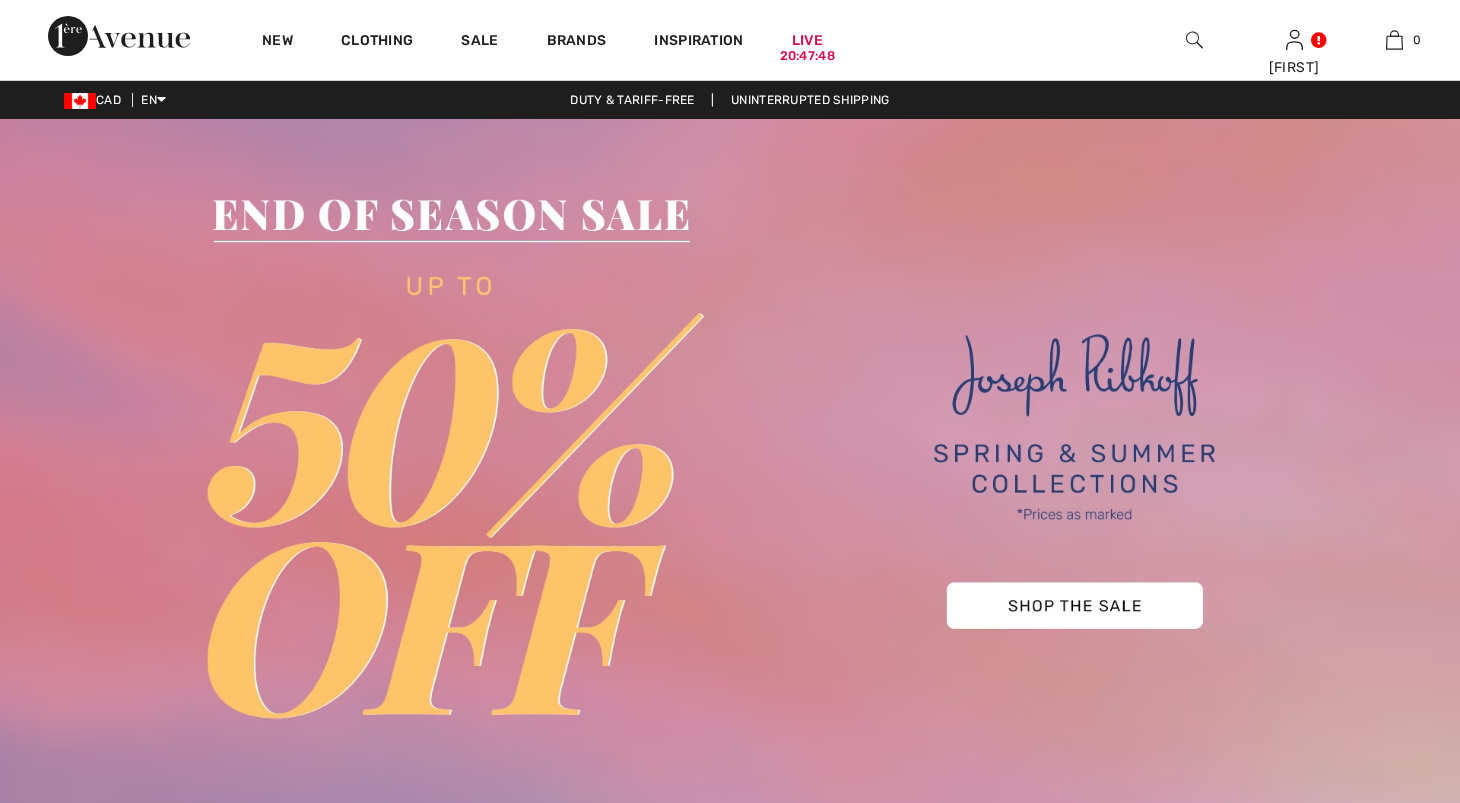 scroll, scrollTop: 0, scrollLeft: 0, axis: both 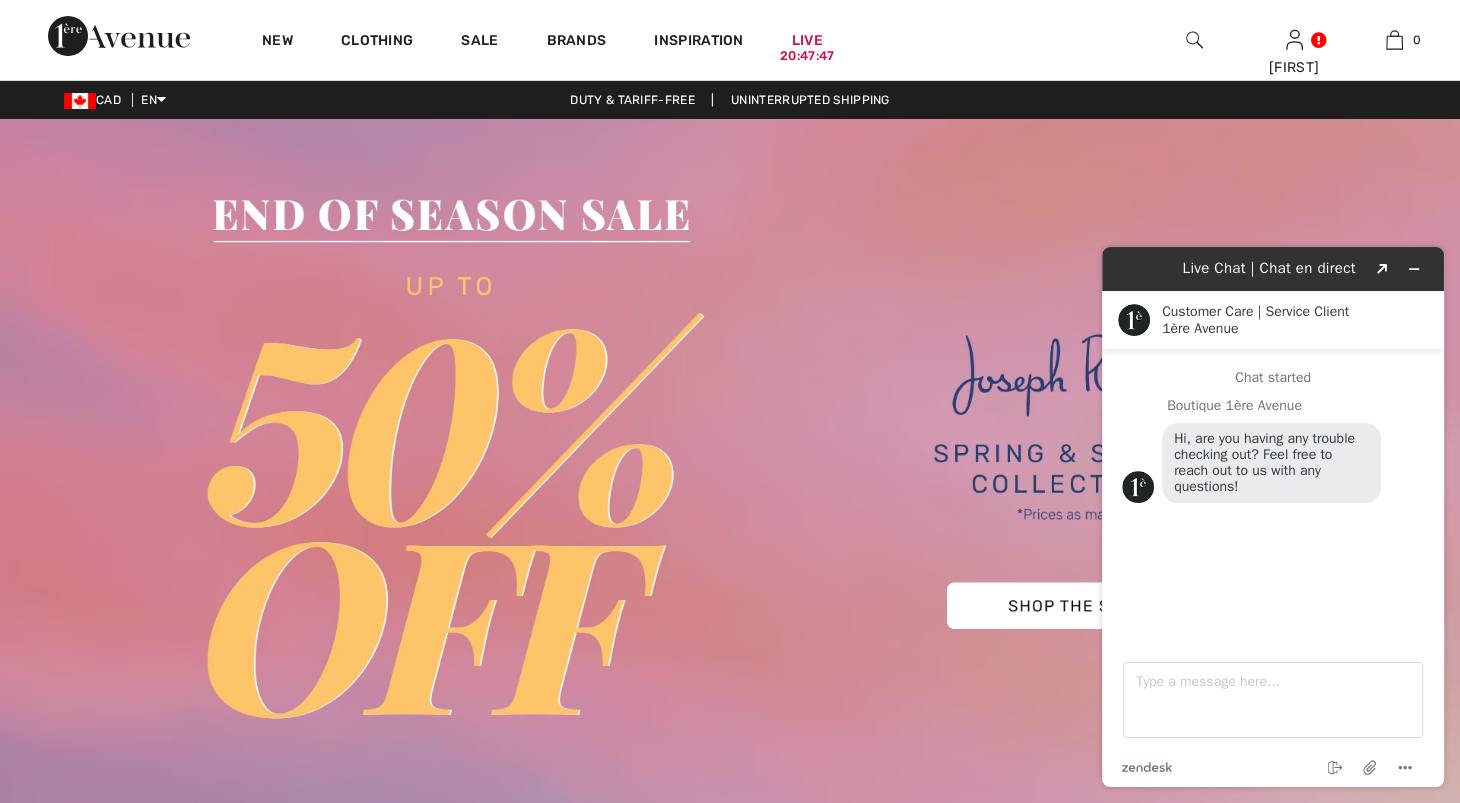 click on "New" at bounding box center [277, 40] 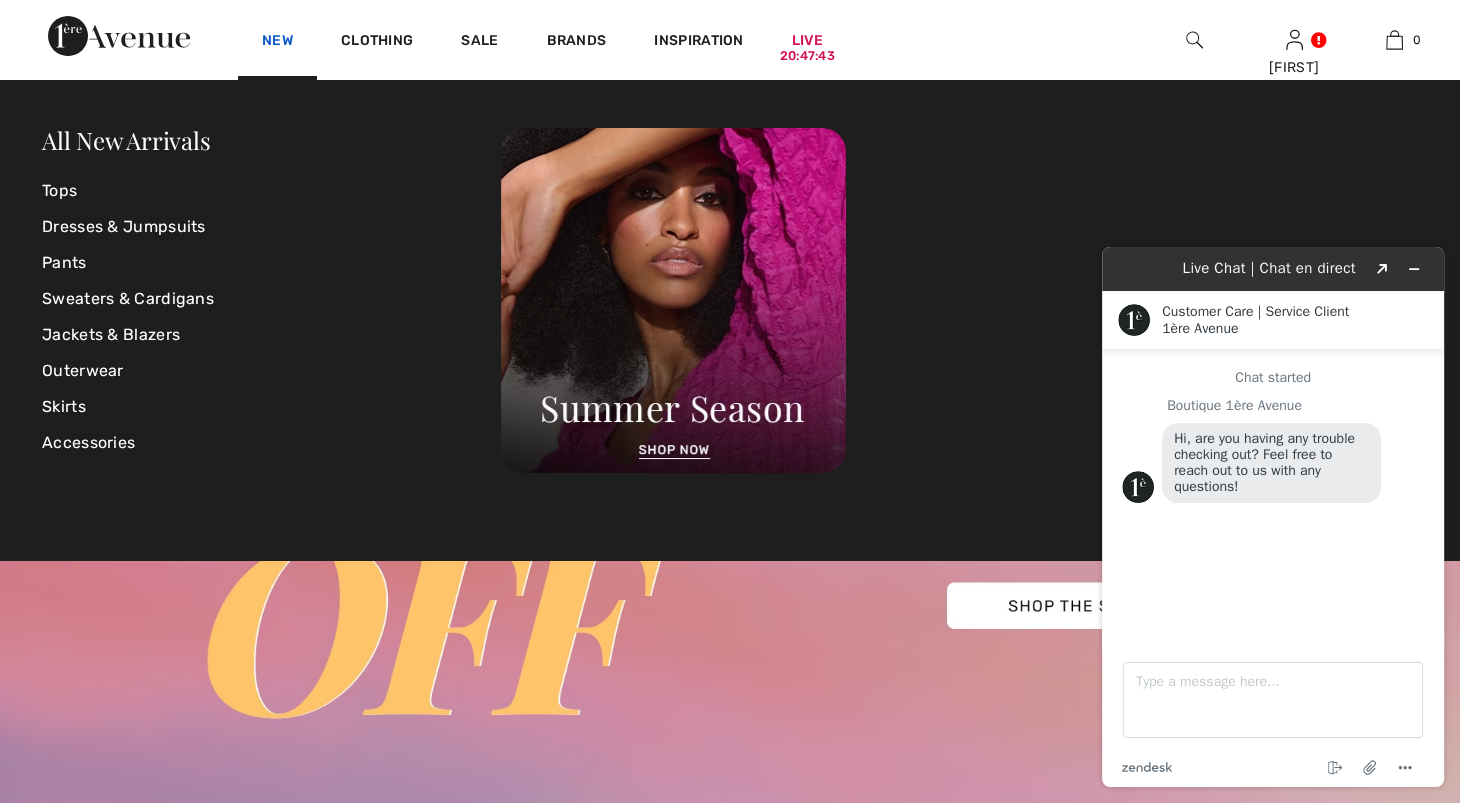 click on "New" at bounding box center (277, 42) 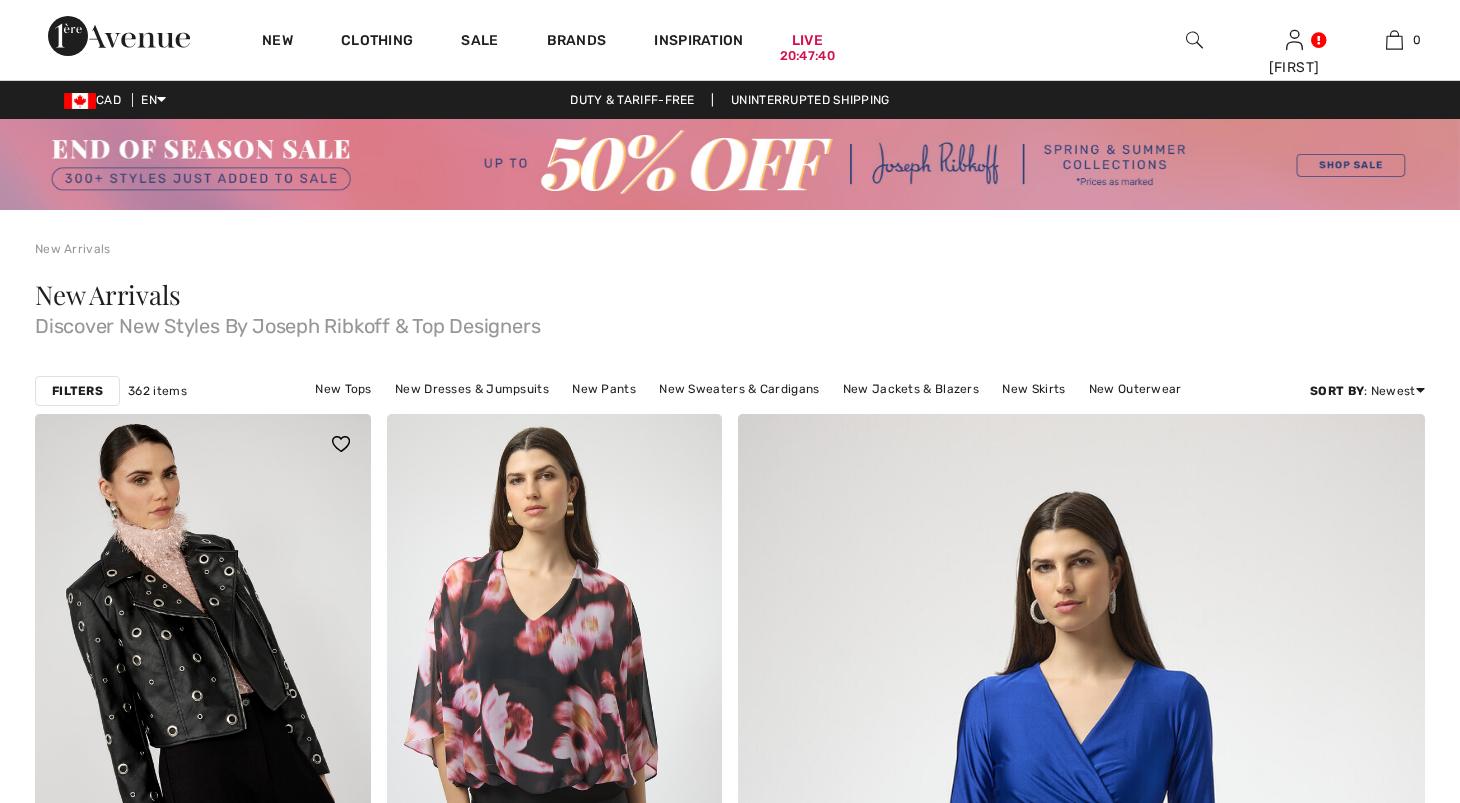 scroll, scrollTop: 0, scrollLeft: 0, axis: both 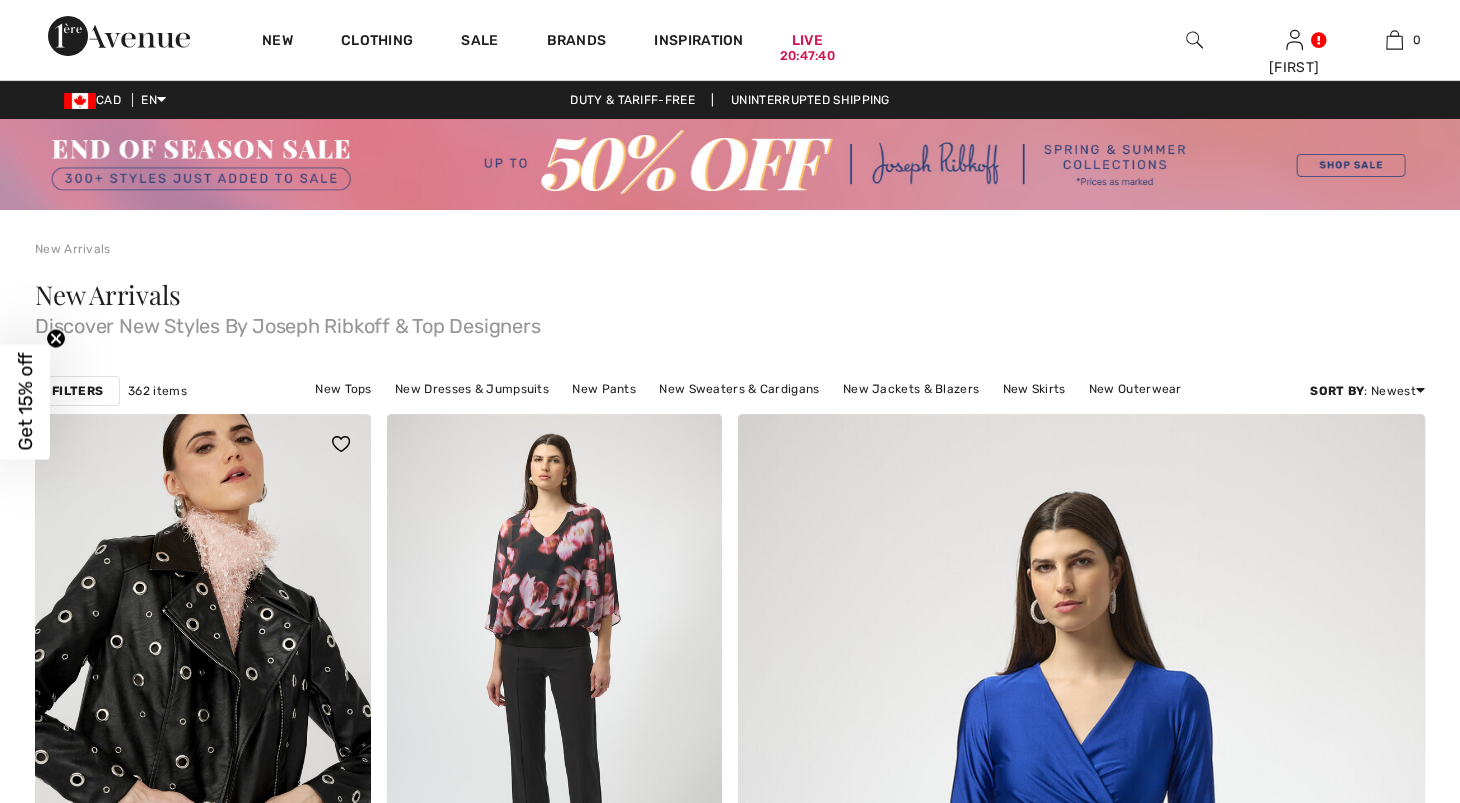 click at bounding box center [203, 665] 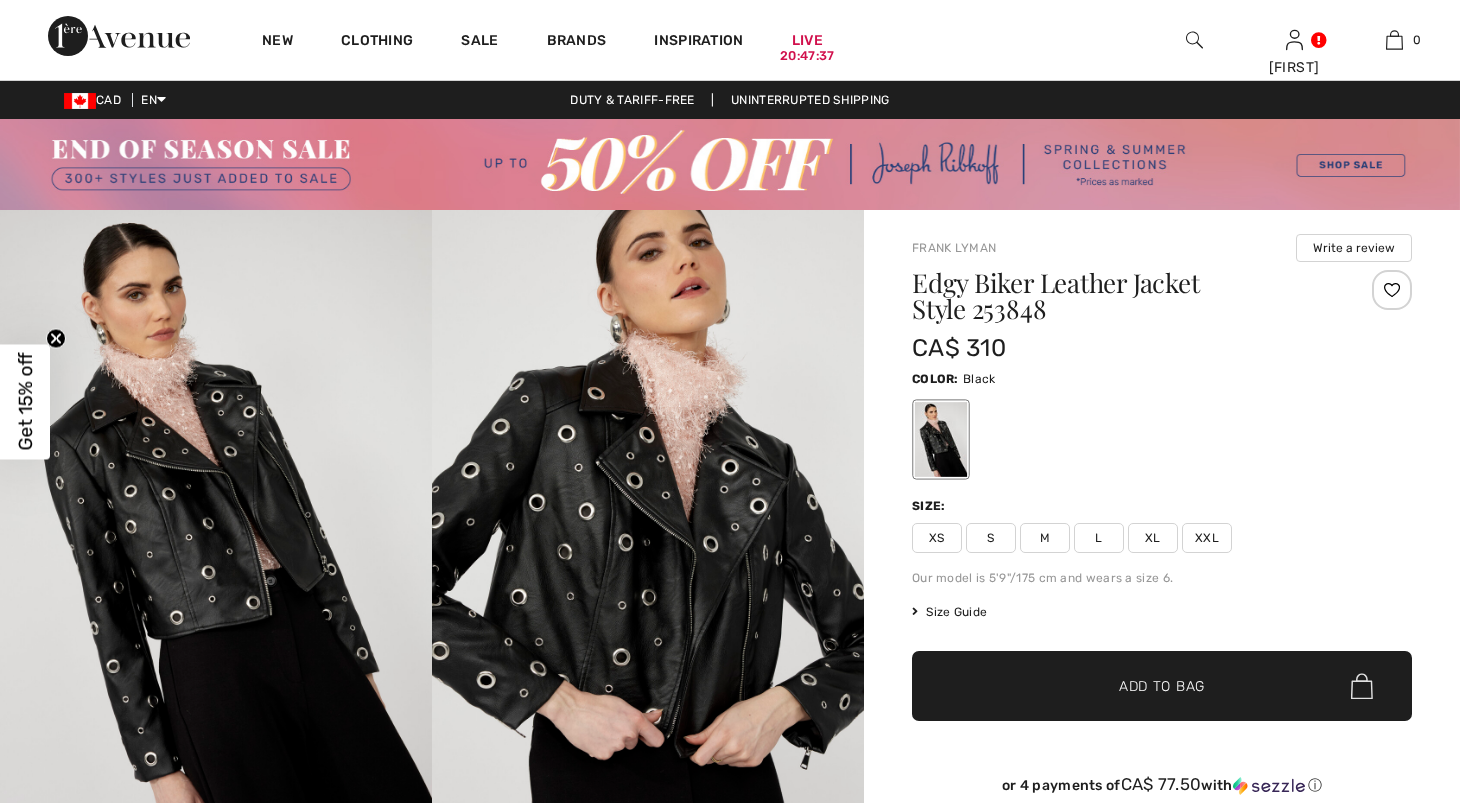 scroll, scrollTop: 0, scrollLeft: 0, axis: both 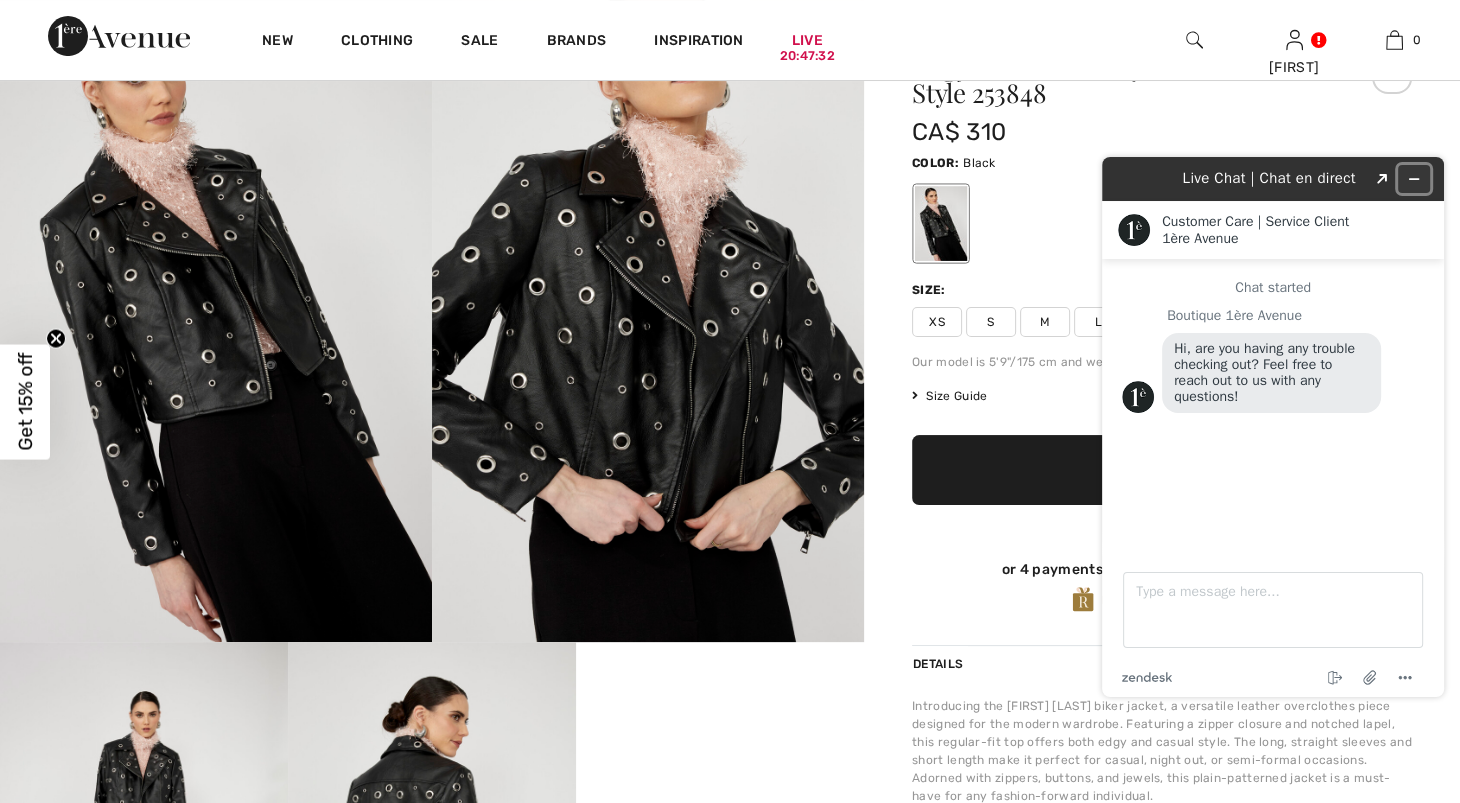 click 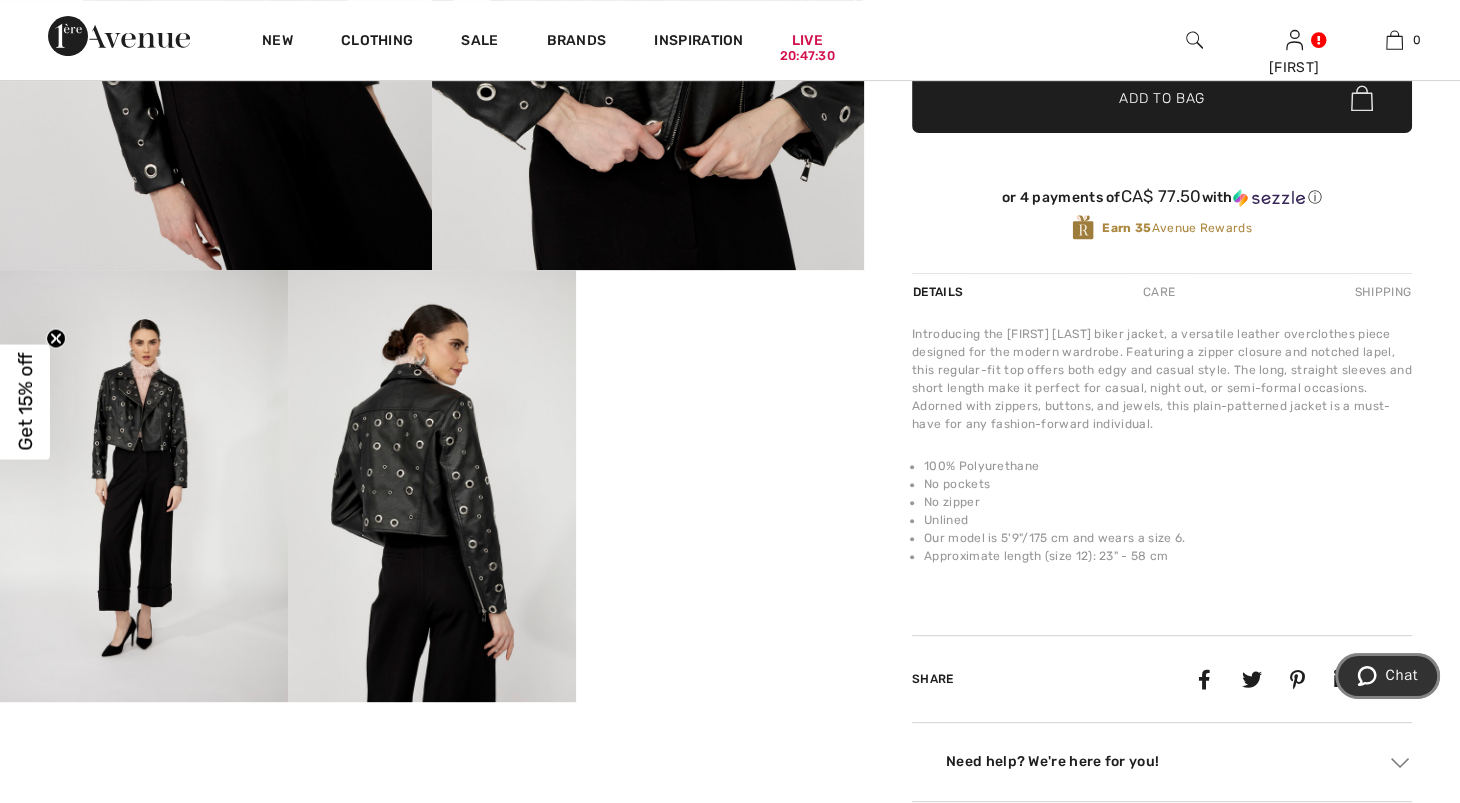 scroll, scrollTop: 598, scrollLeft: 0, axis: vertical 